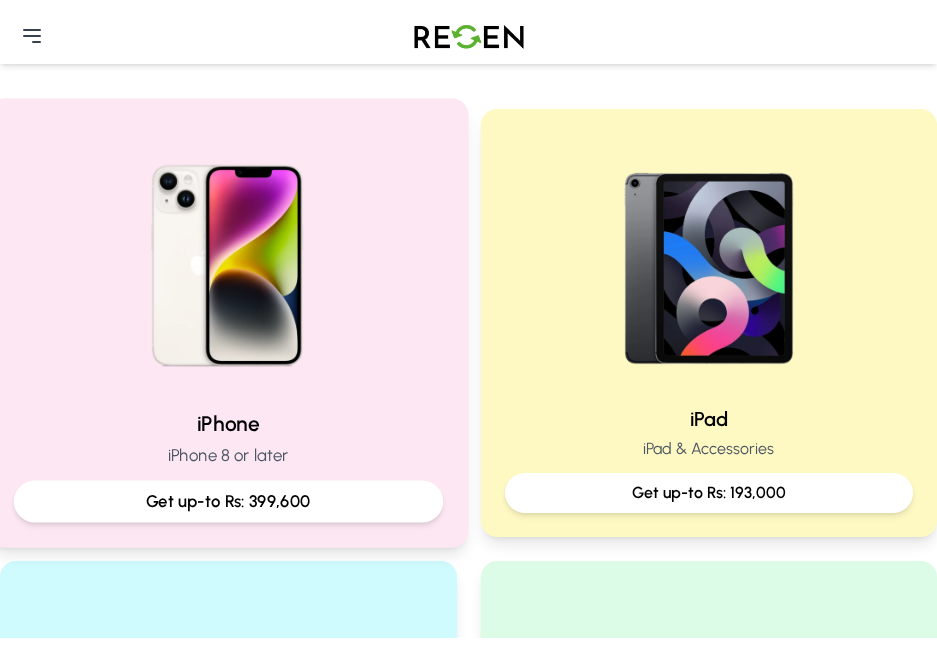 scroll, scrollTop: 300, scrollLeft: 0, axis: vertical 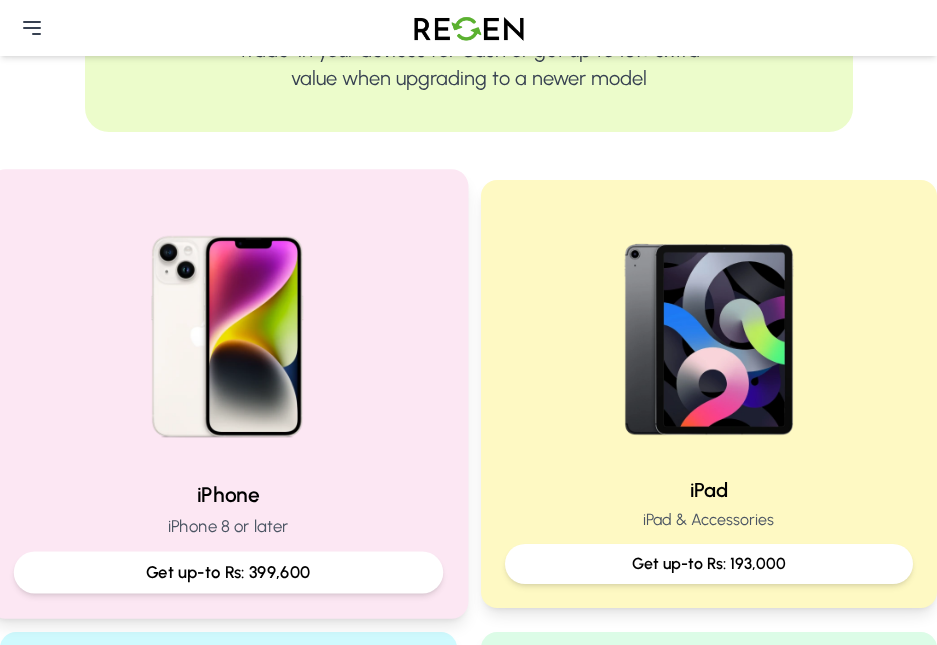 click at bounding box center (228, 329) 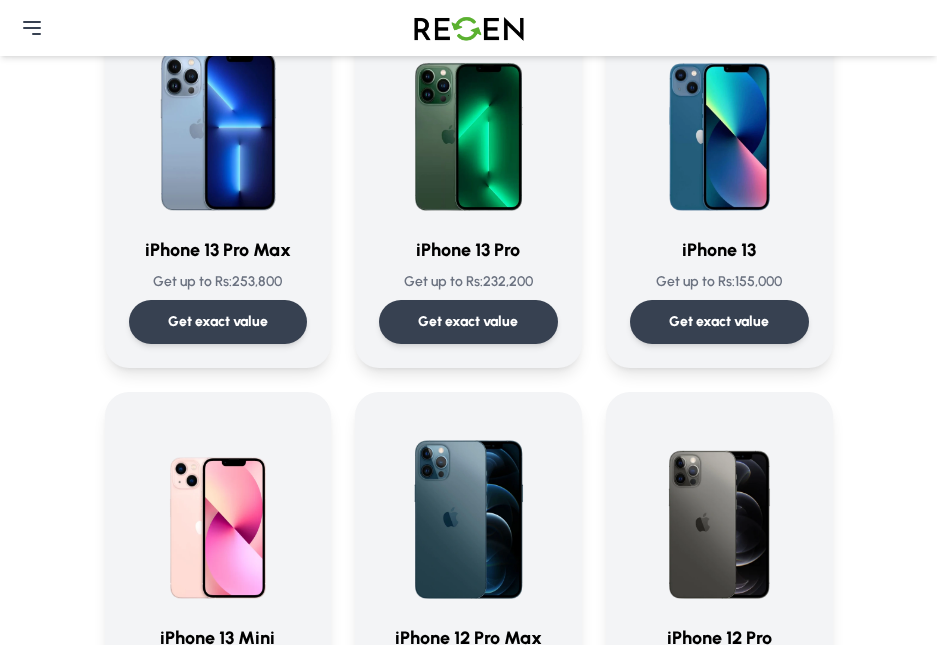 scroll, scrollTop: 1500, scrollLeft: 0, axis: vertical 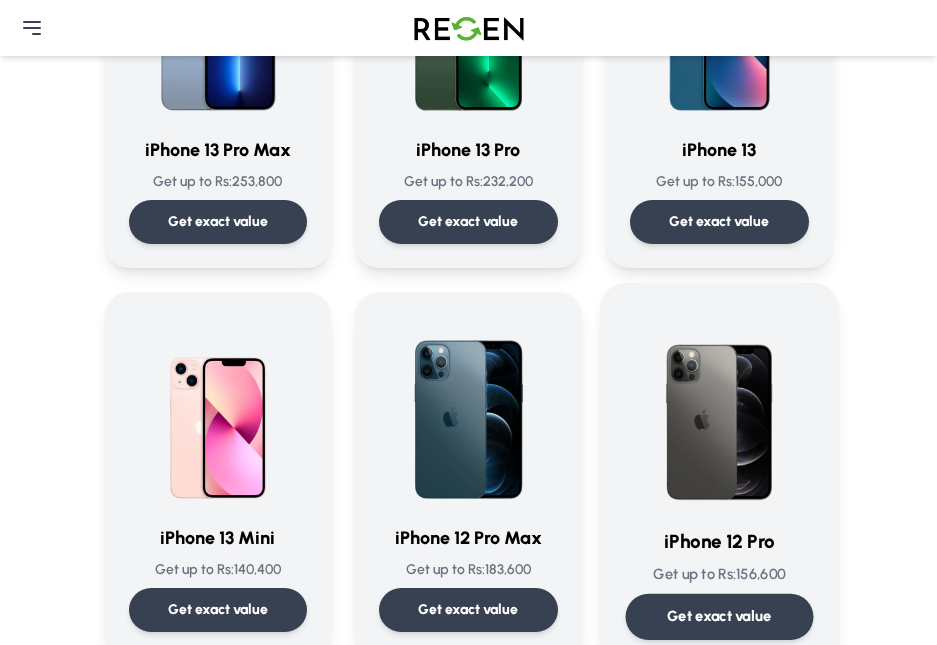 click at bounding box center [719, 409] 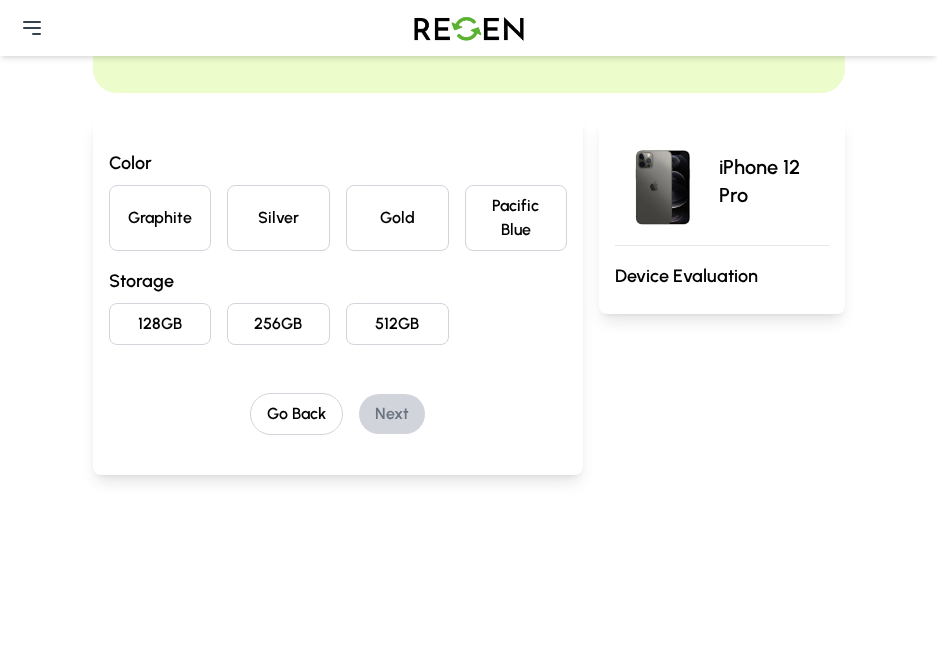 scroll, scrollTop: 0, scrollLeft: 0, axis: both 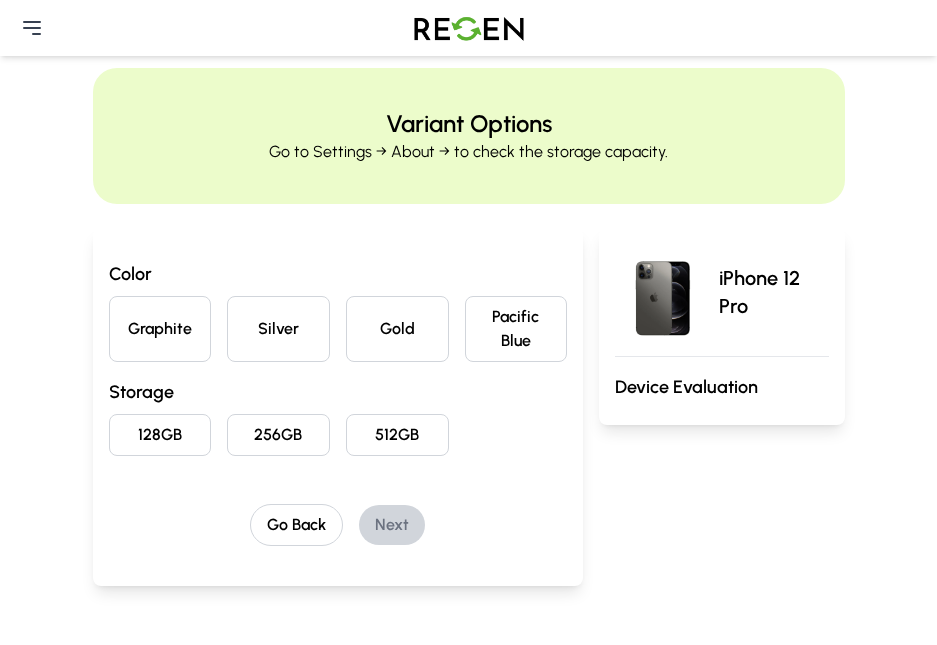 click on "Silver" at bounding box center [278, 329] 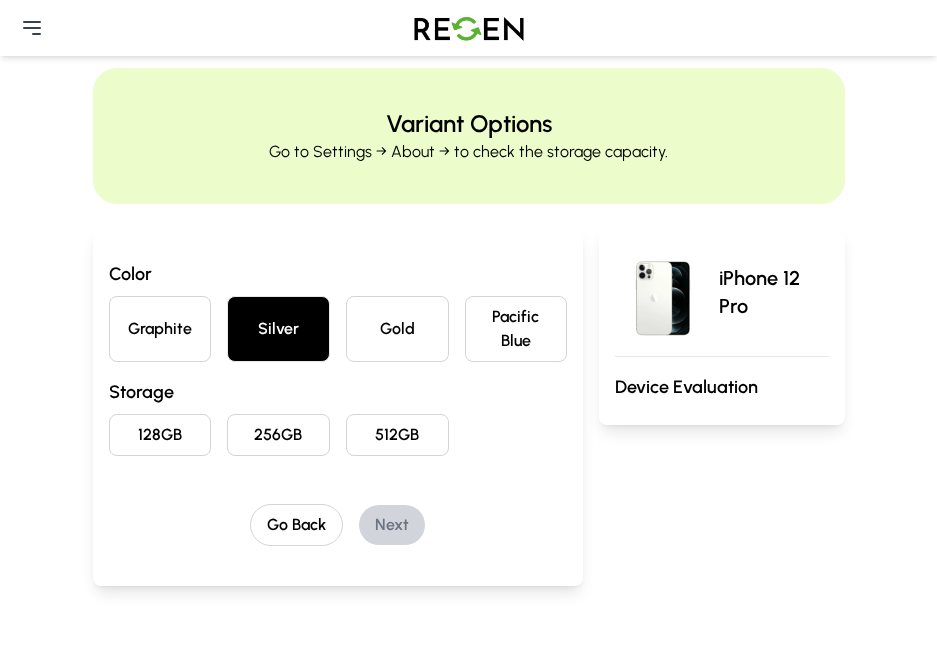 click on "128GB" at bounding box center [160, 435] 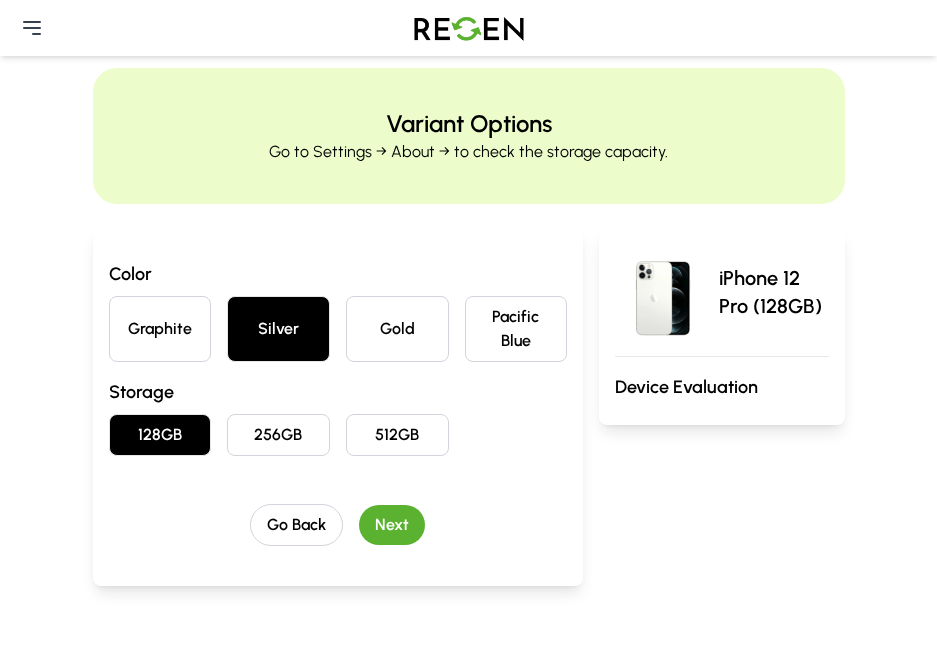 click on "Next" at bounding box center (392, 525) 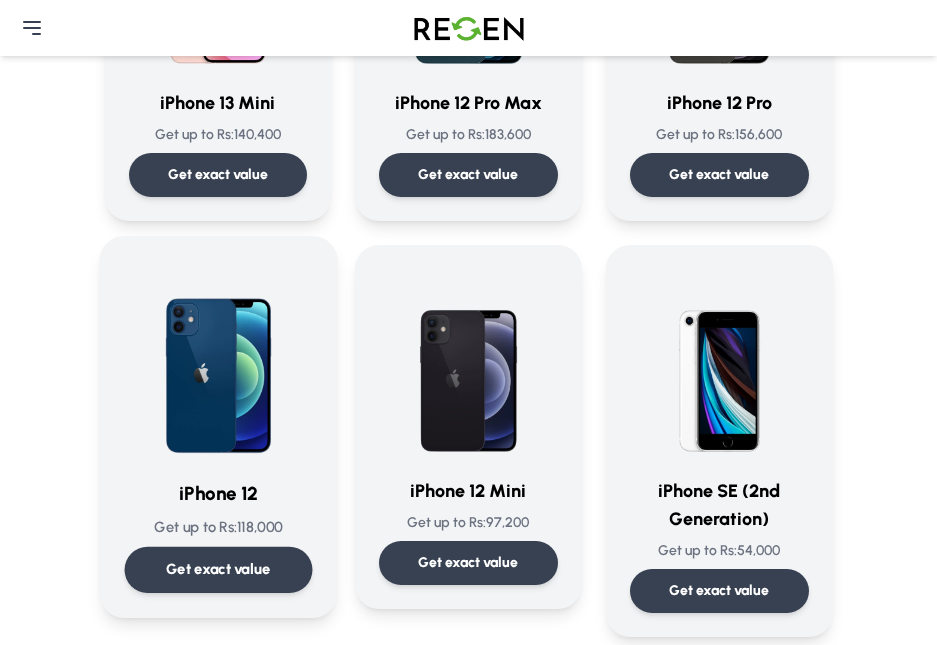 scroll, scrollTop: 1900, scrollLeft: 0, axis: vertical 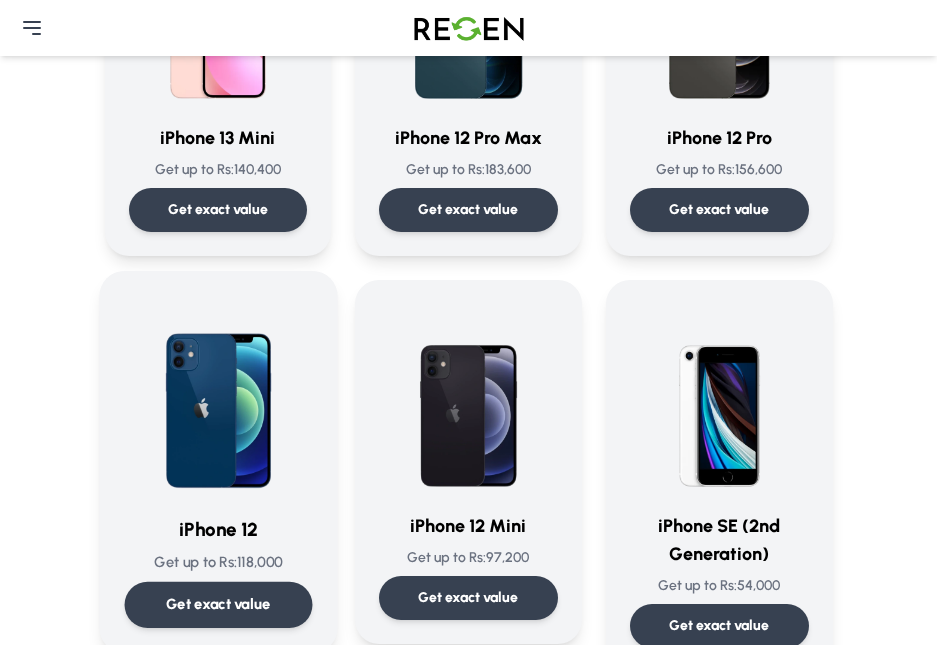click at bounding box center (218, 397) 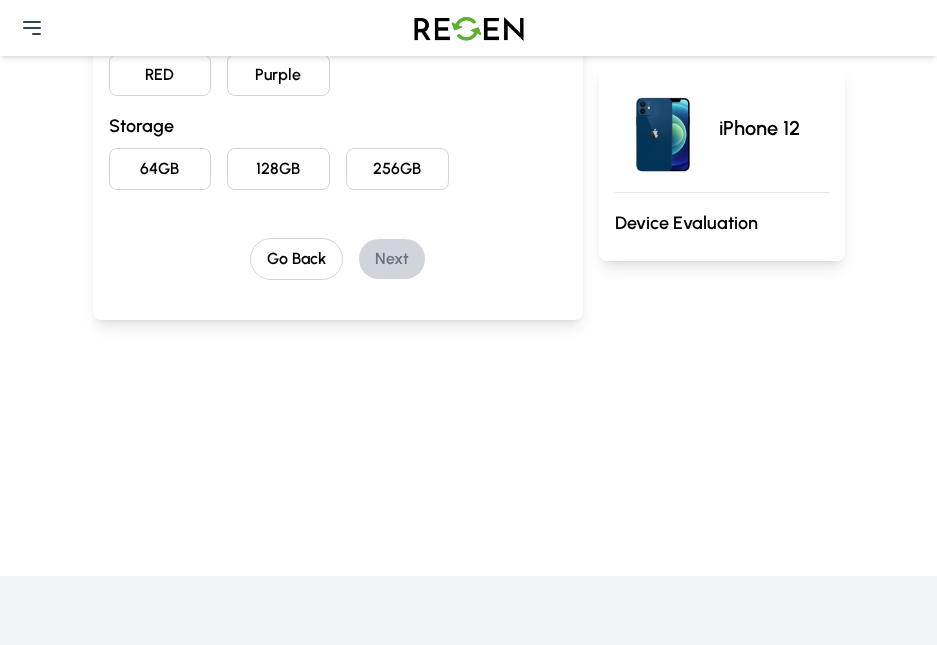scroll, scrollTop: 0, scrollLeft: 0, axis: both 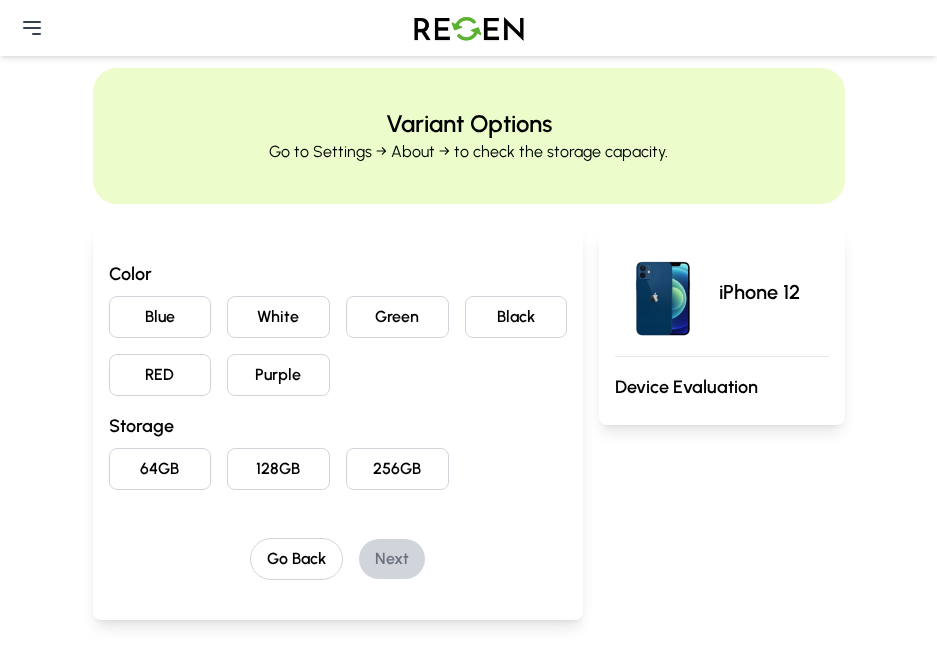click on "Black" at bounding box center [516, 317] 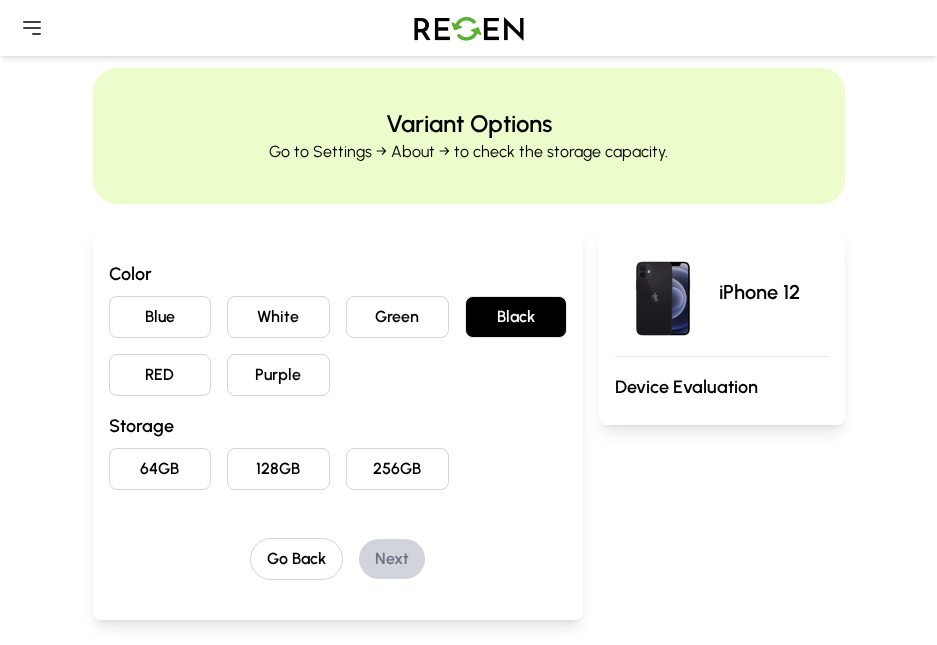 click on "Color Blue White Green Black RED Purple Storage 64GB 128GB 256GB Go Back Next" at bounding box center [338, 420] 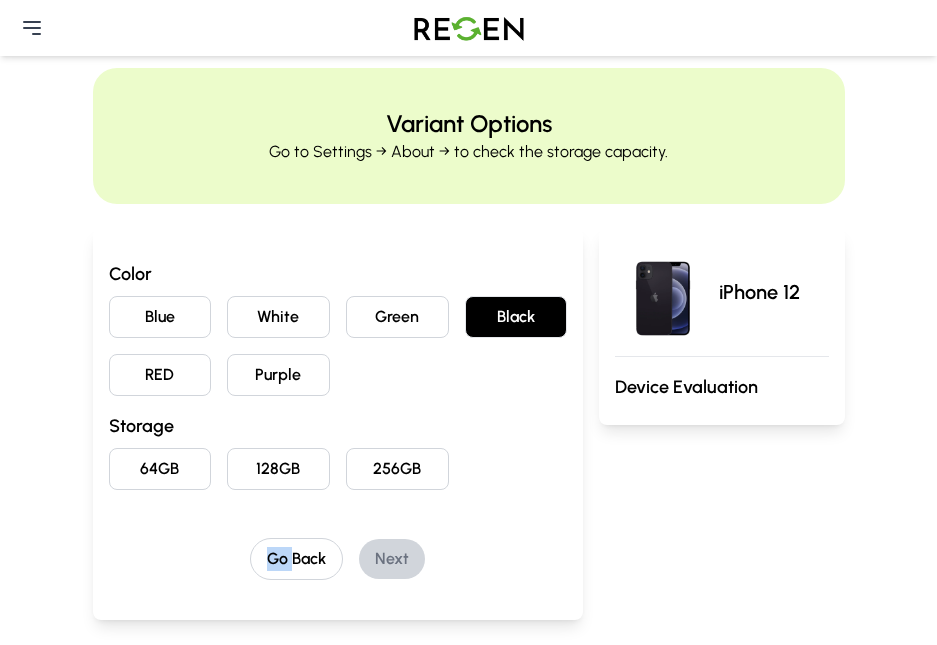 click on "Color Blue White Green Black RED Purple Storage 64GB 128GB 256GB Go Back Next" at bounding box center (338, 420) 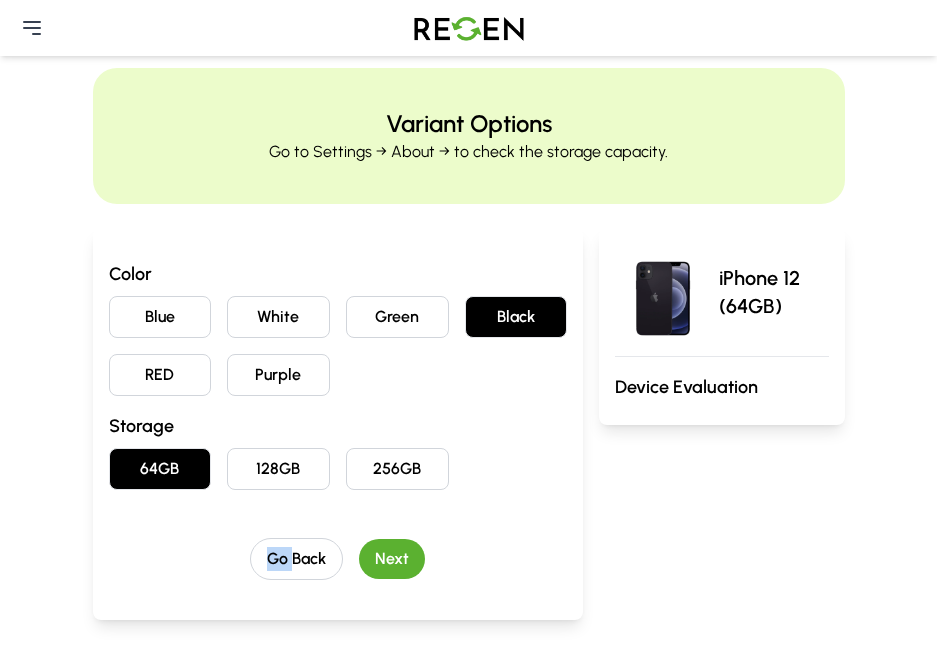 click on "Next" at bounding box center (392, 559) 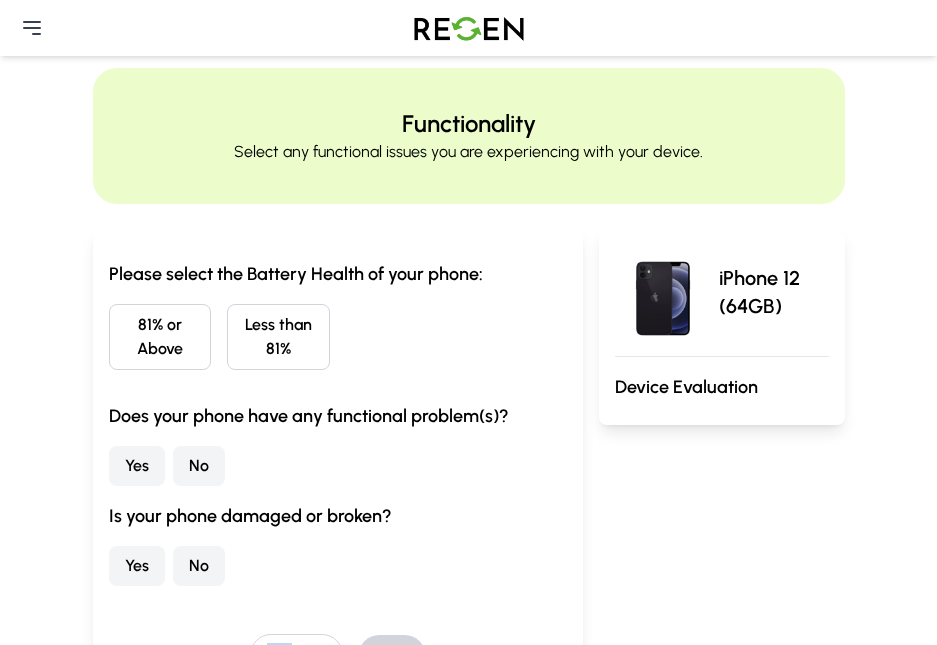 click on "81% or Above" at bounding box center (160, 337) 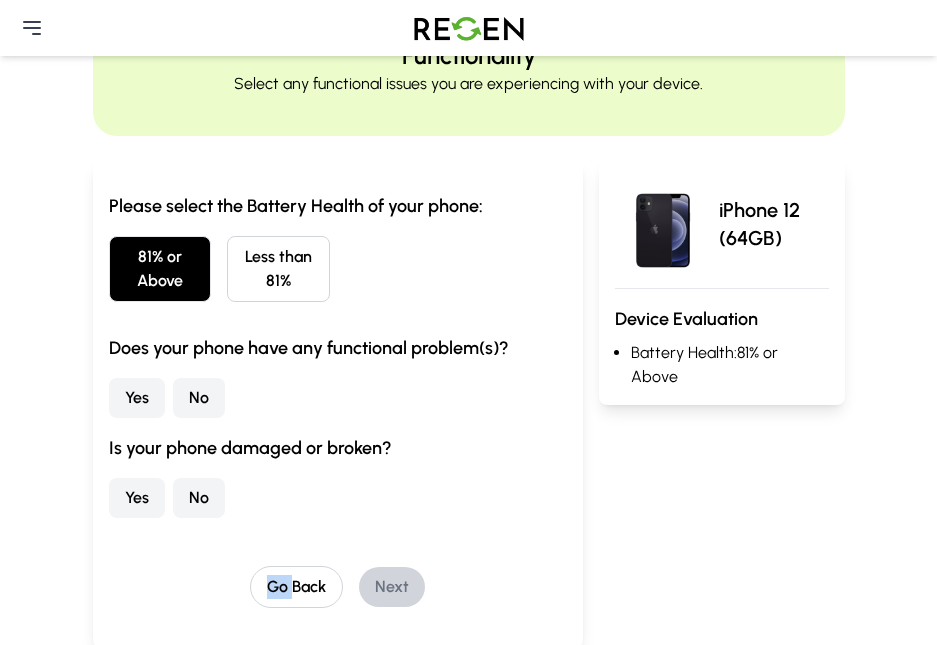 scroll, scrollTop: 100, scrollLeft: 0, axis: vertical 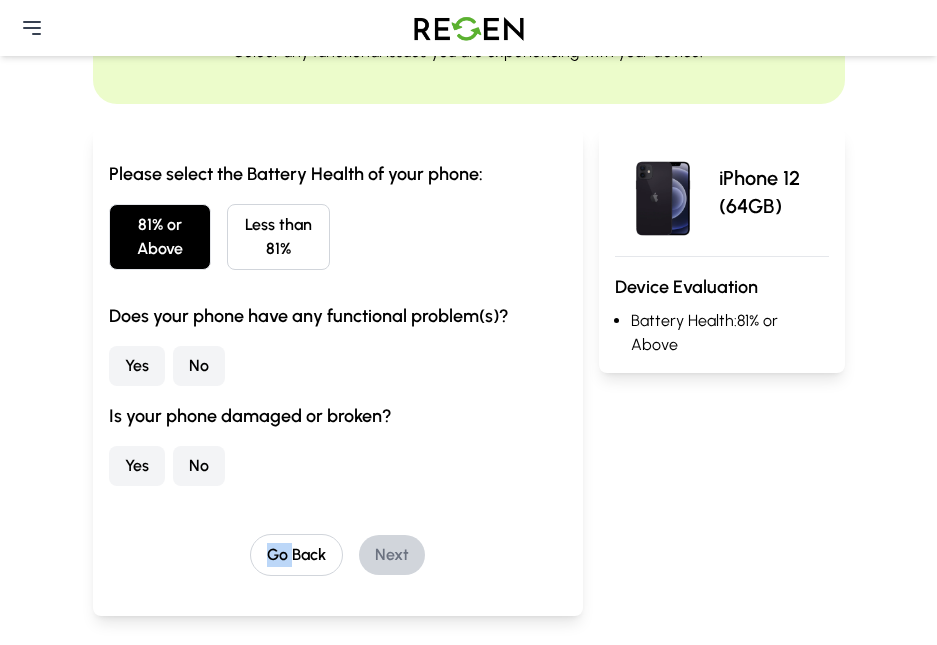 click on "No" at bounding box center [199, 366] 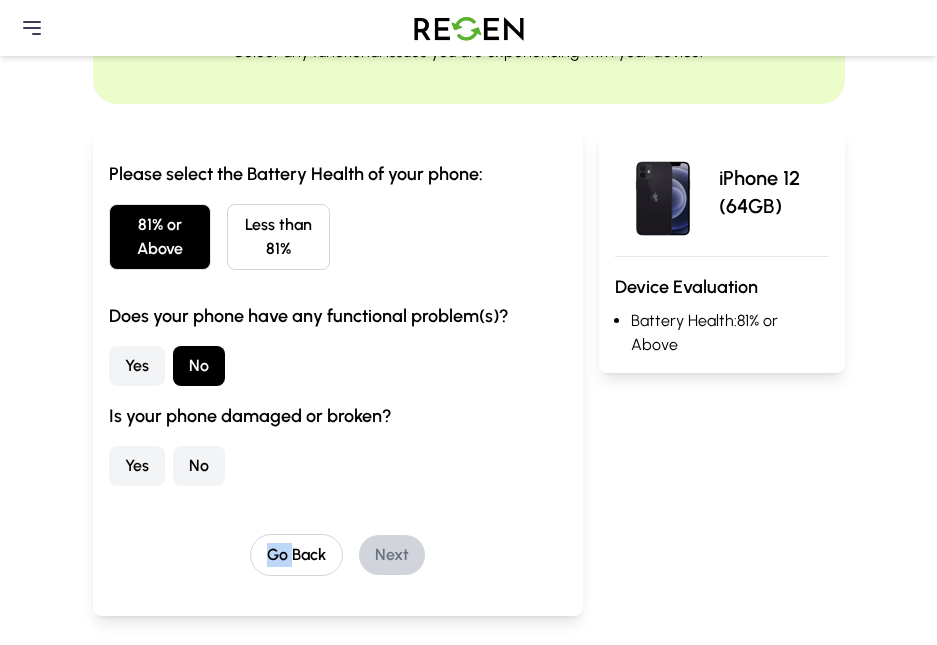 click on "No" at bounding box center [199, 466] 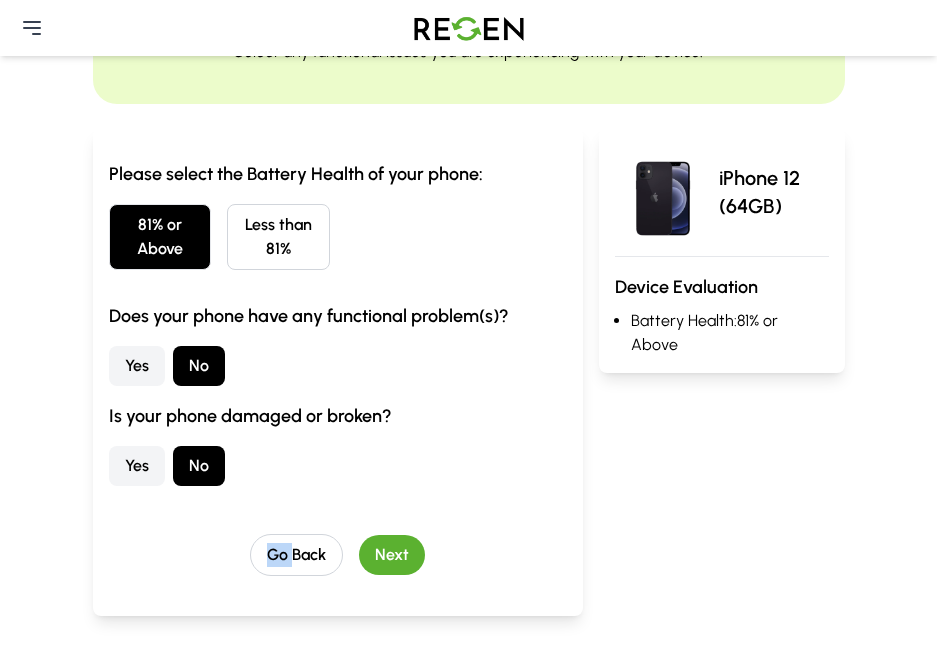drag, startPoint x: 394, startPoint y: 560, endPoint x: 328, endPoint y: 611, distance: 83.40863 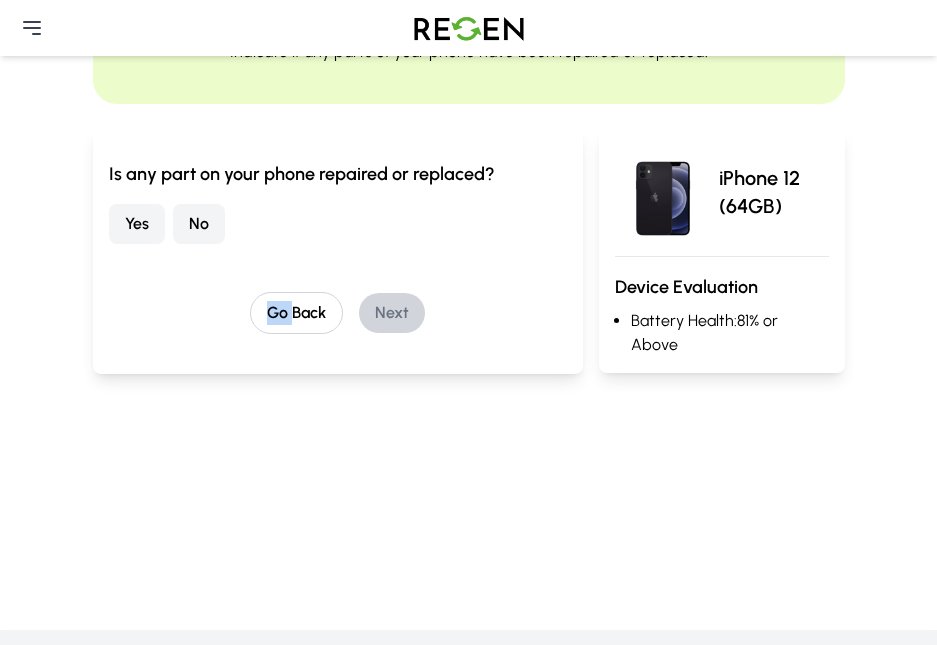 click on "No" at bounding box center (199, 224) 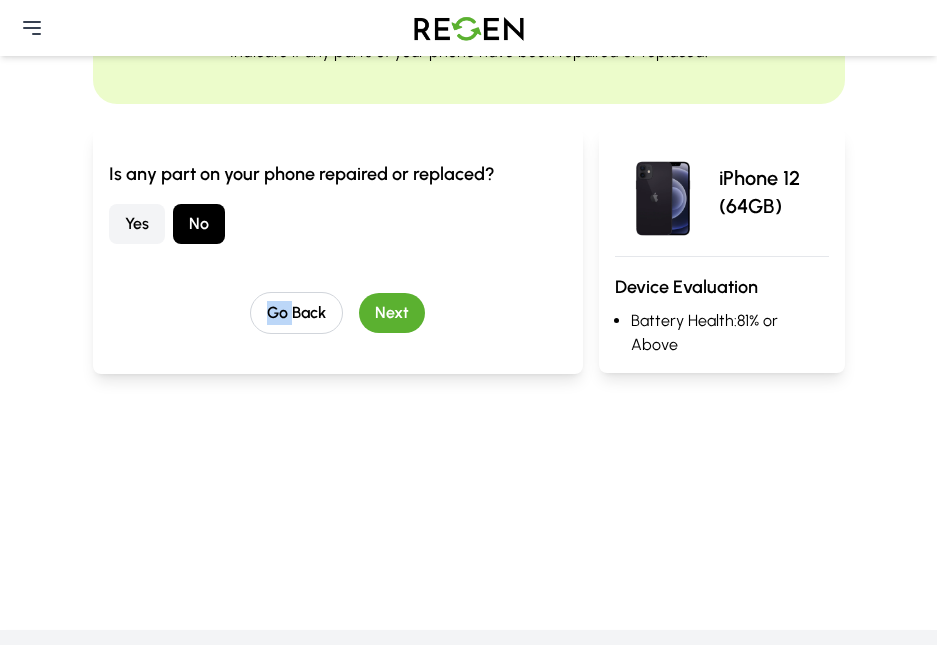 click on "Next" at bounding box center (392, 313) 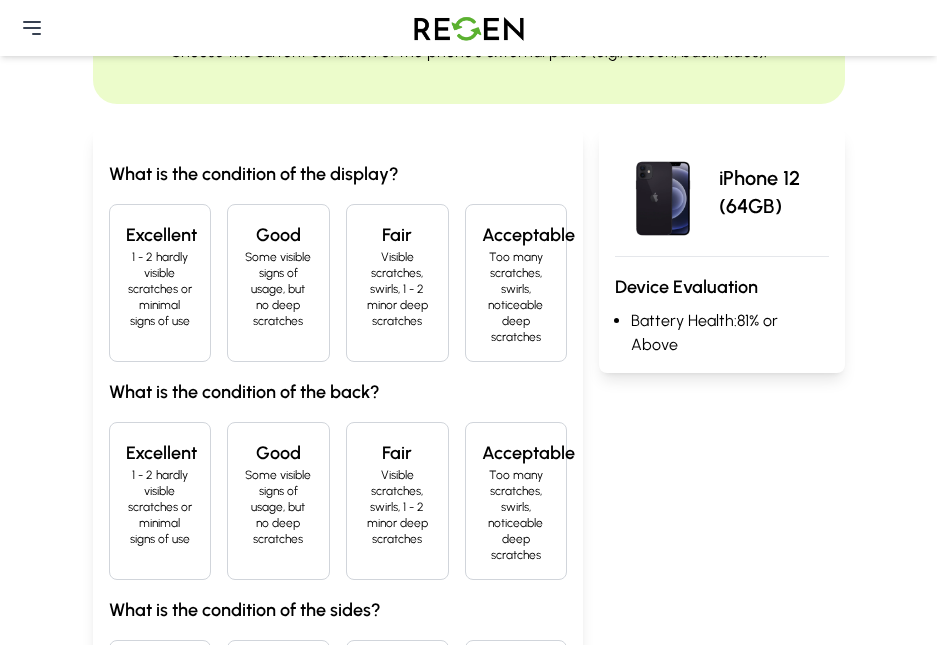 click on "1 - 2 hardly visible scratches or minimal signs of use" at bounding box center [160, 289] 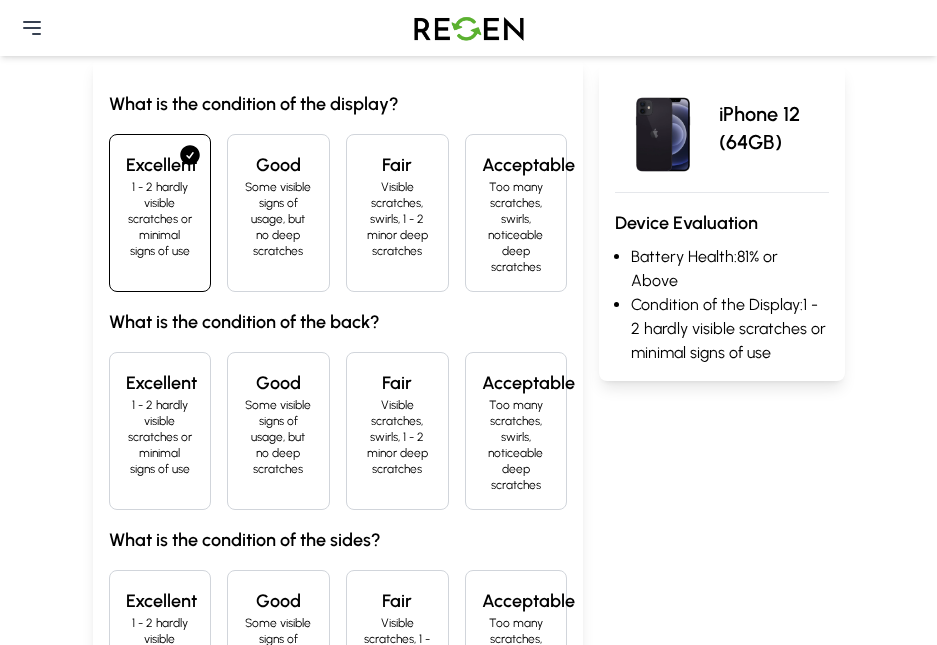 scroll, scrollTop: 200, scrollLeft: 0, axis: vertical 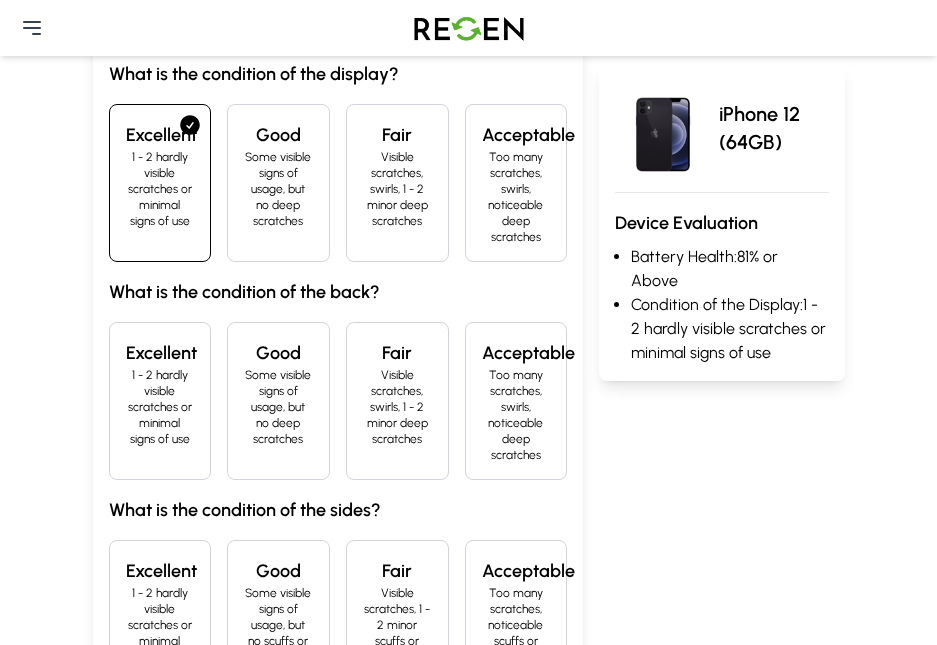 click on "1 - 2 hardly visible scratches or minimal signs of use" at bounding box center (160, 407) 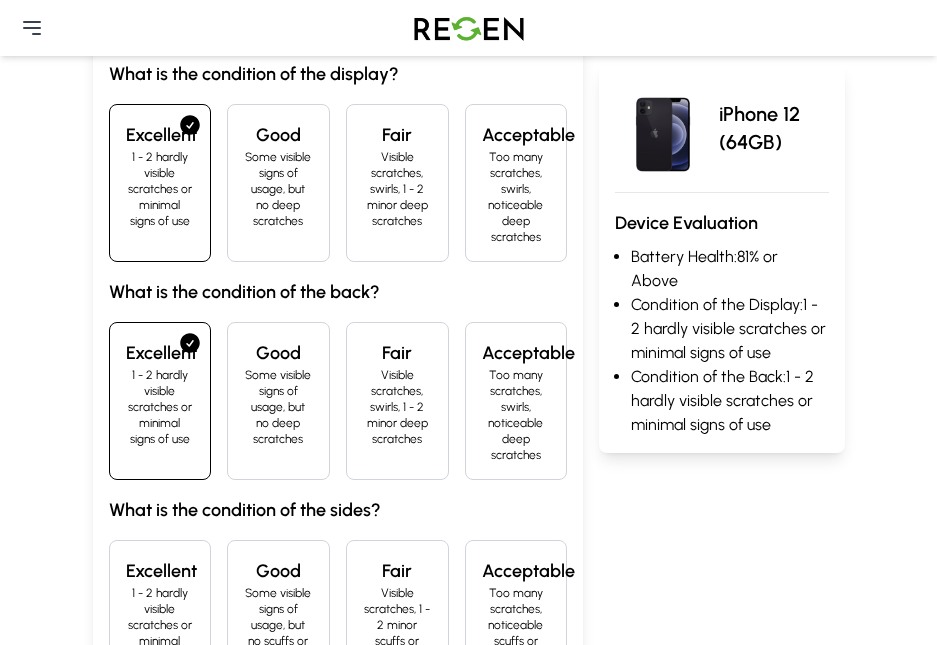 scroll, scrollTop: 300, scrollLeft: 0, axis: vertical 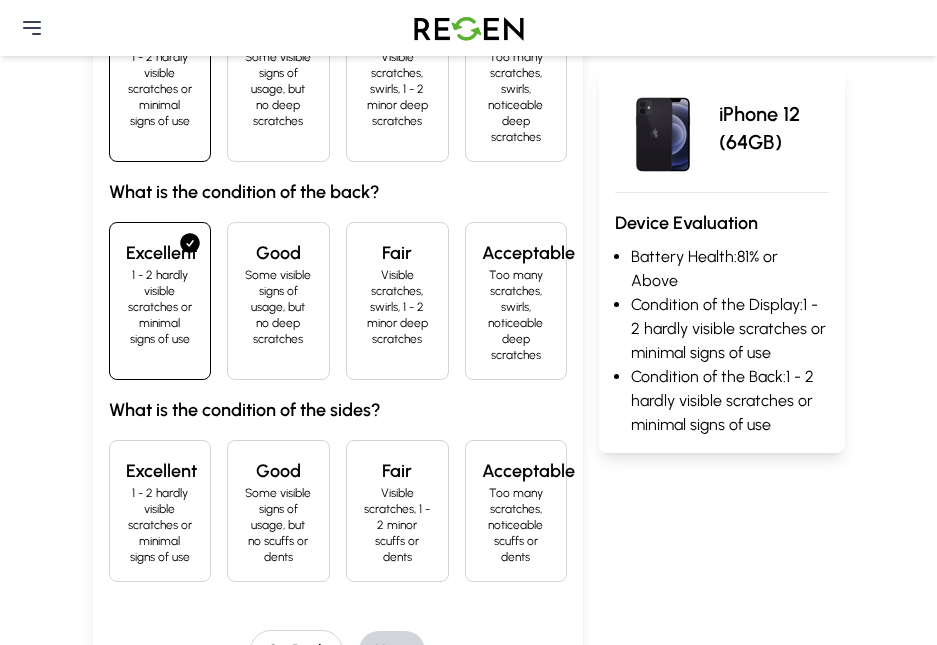 click on "Good Some visible signs of usage, but no scuffs or dents" at bounding box center (278, 511) 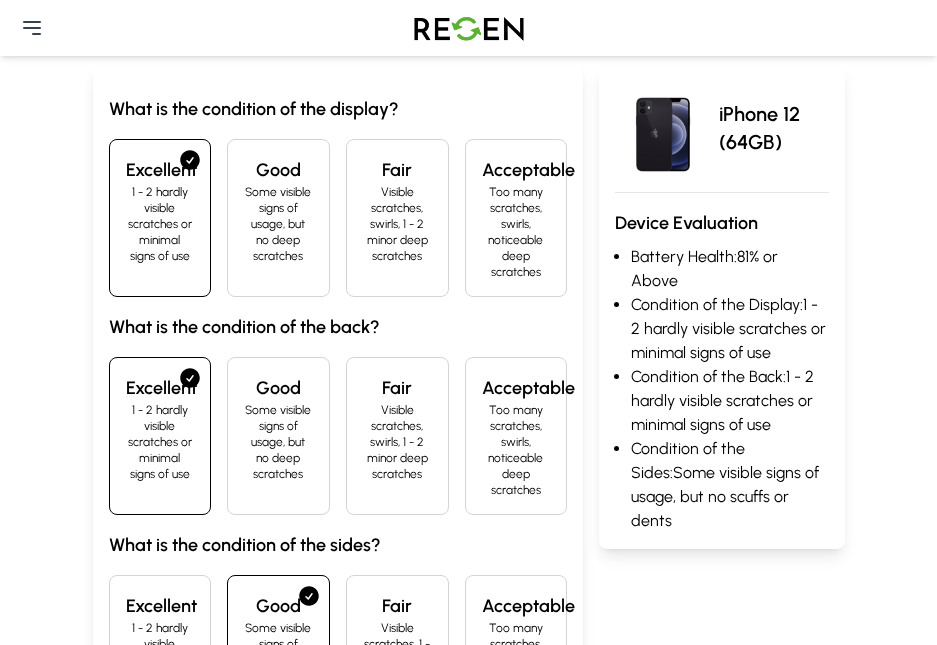 scroll, scrollTop: 200, scrollLeft: 0, axis: vertical 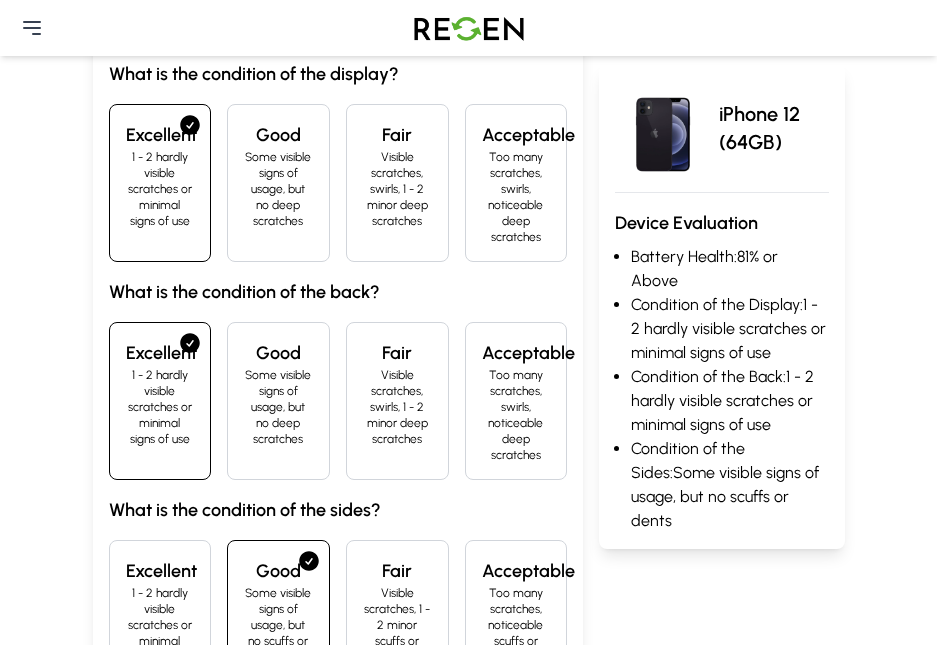 click on "Some visible signs of usage, but no deep scratches" at bounding box center [278, 407] 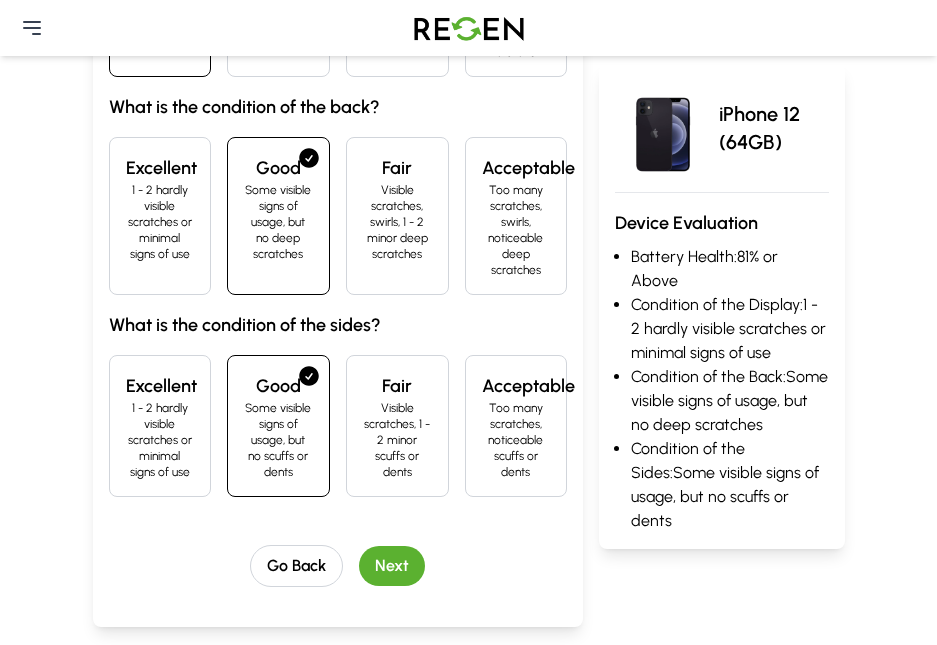 scroll, scrollTop: 500, scrollLeft: 0, axis: vertical 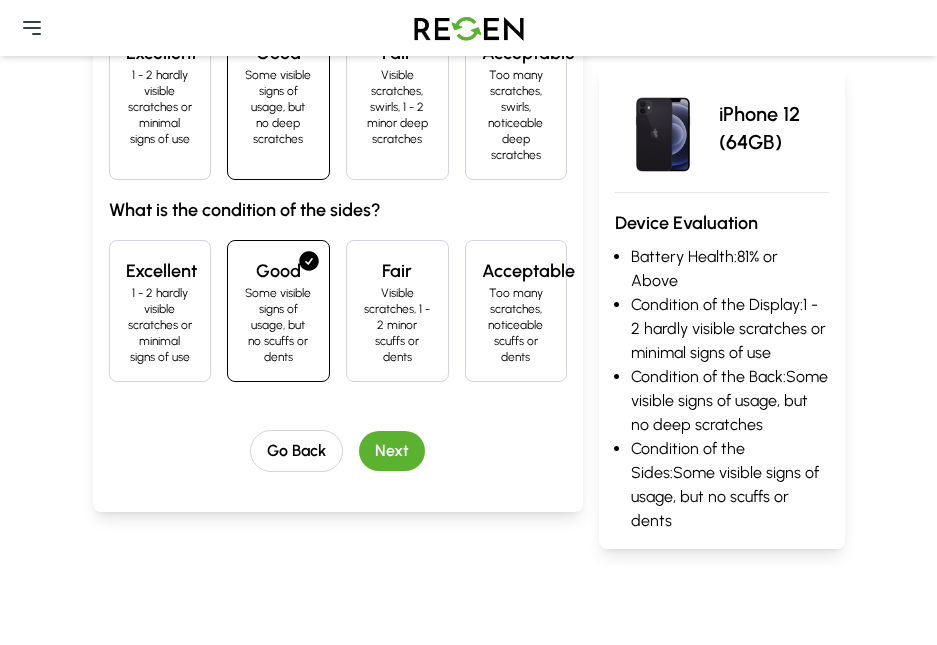 click on "Next" at bounding box center (392, 451) 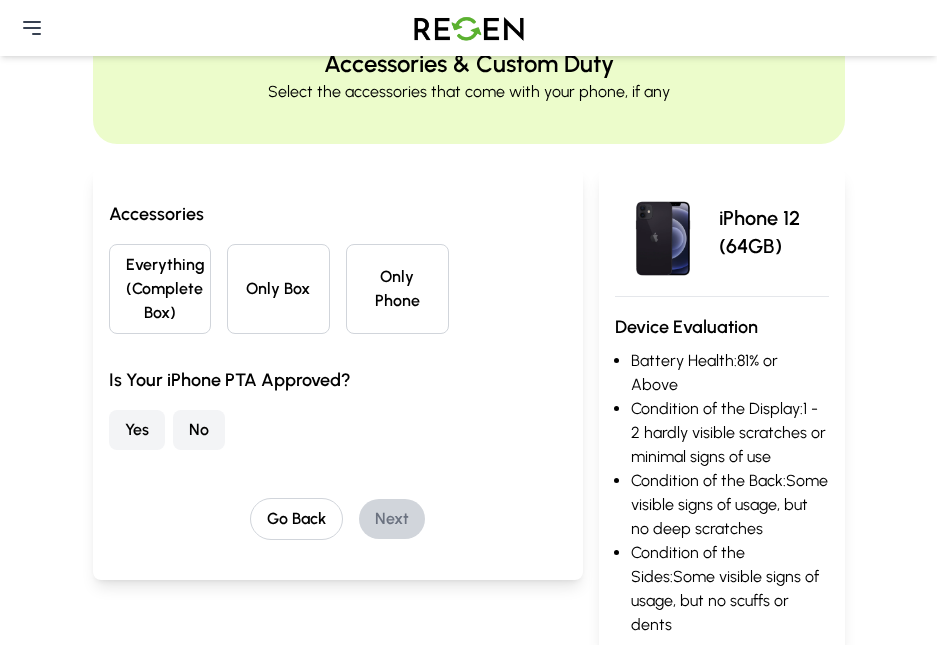 scroll, scrollTop: 28, scrollLeft: 0, axis: vertical 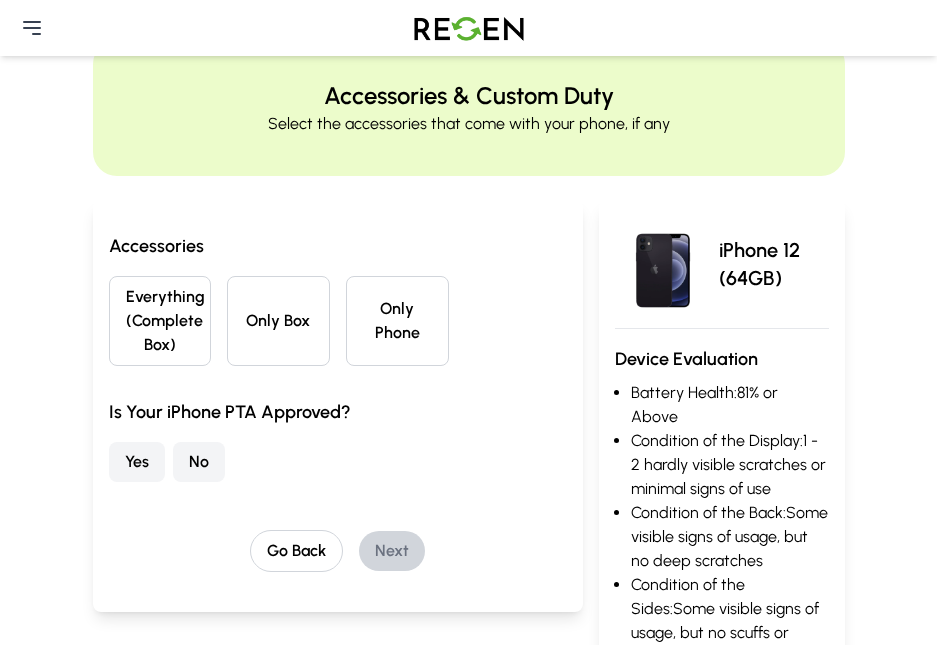 click on "Only Phone" at bounding box center [397, 321] 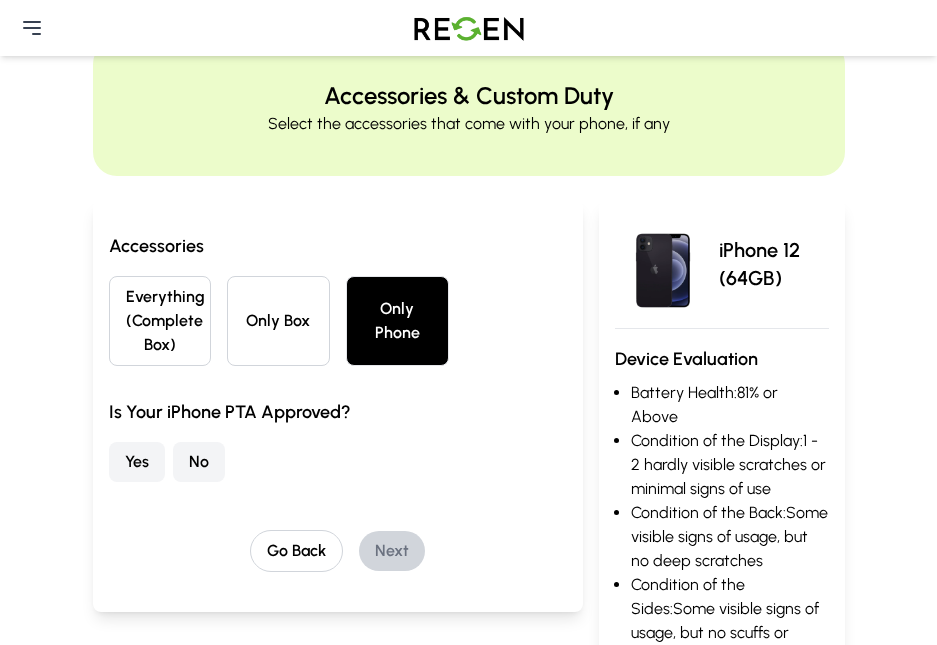 click on "No" at bounding box center (199, 462) 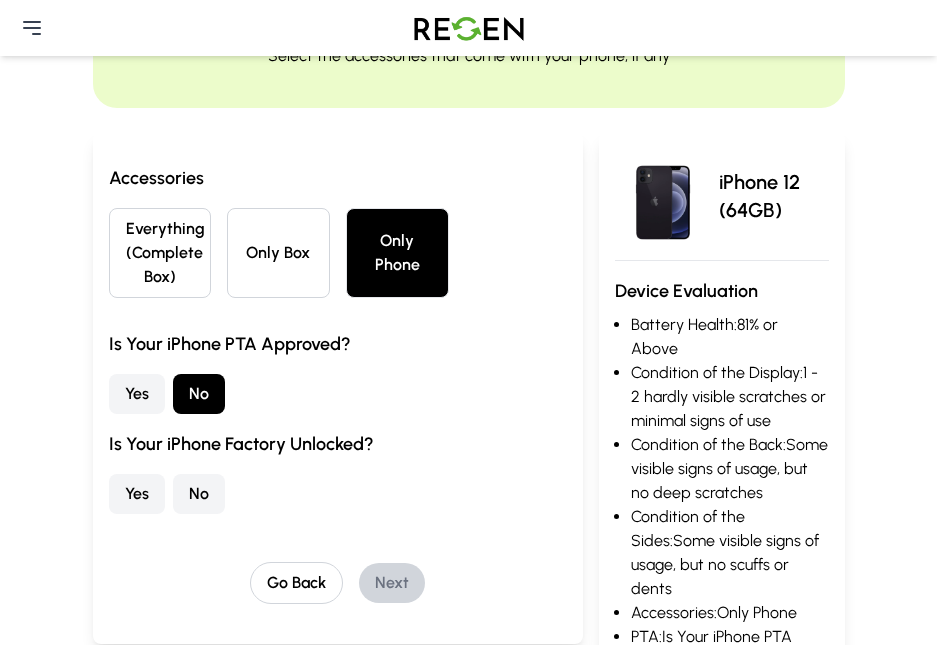 scroll, scrollTop: 128, scrollLeft: 0, axis: vertical 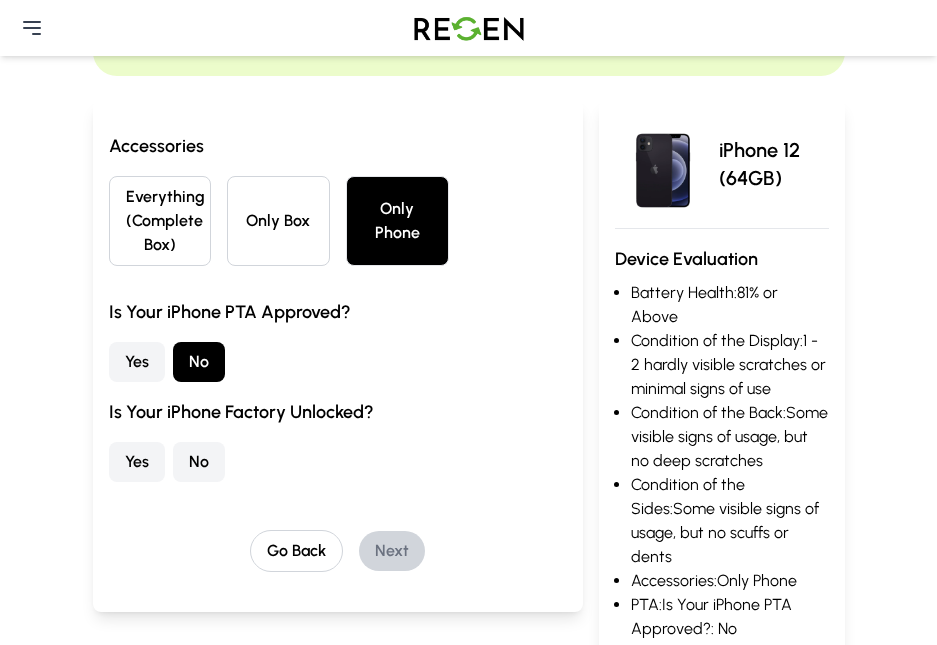 click on "Yes" at bounding box center (137, 462) 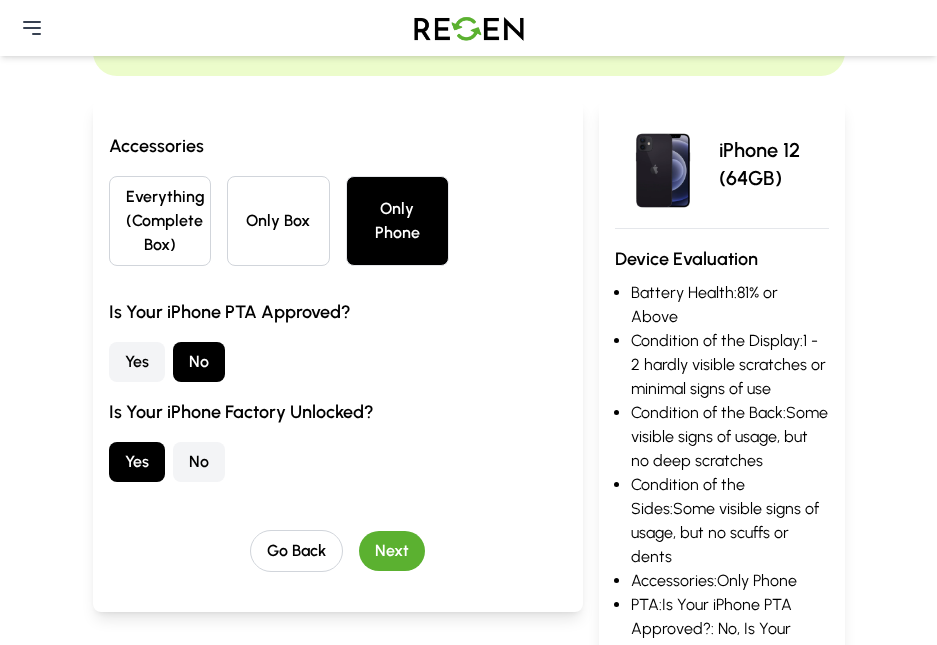 click on "Next" at bounding box center (392, 551) 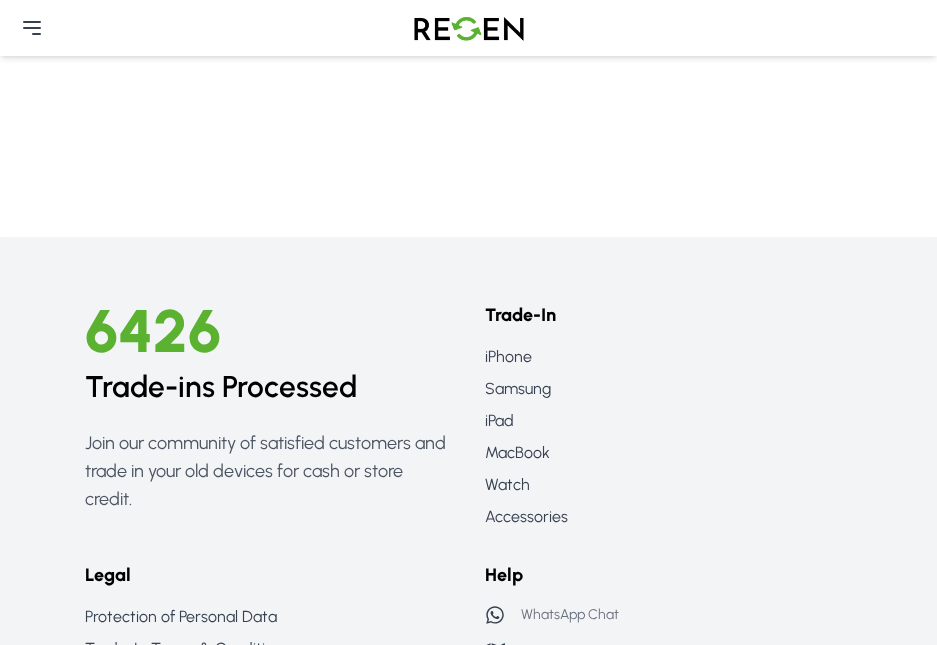 scroll, scrollTop: 800, scrollLeft: 0, axis: vertical 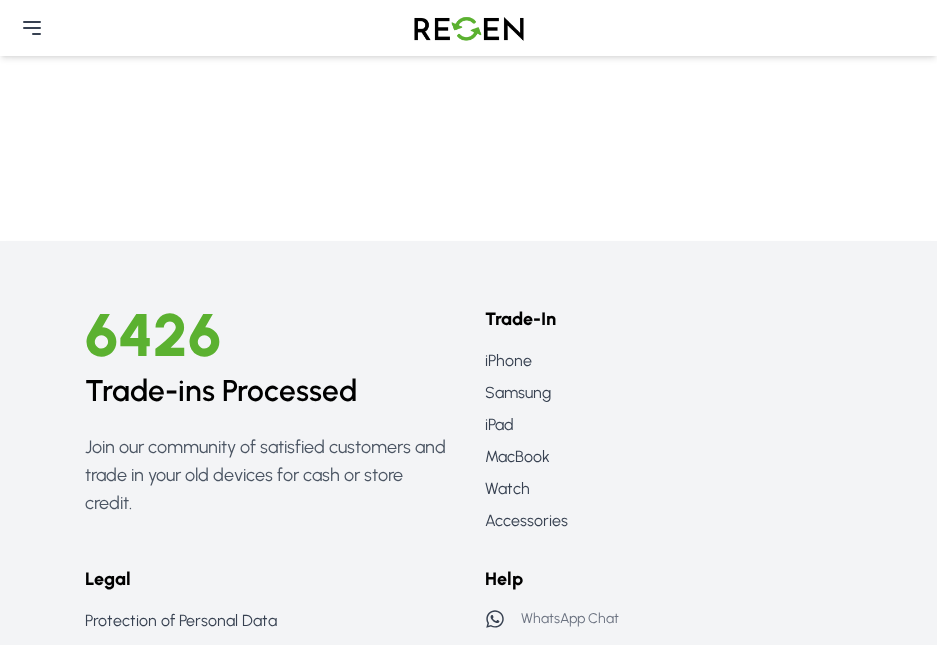 click on "Need Help?" at bounding box center (468, 28) 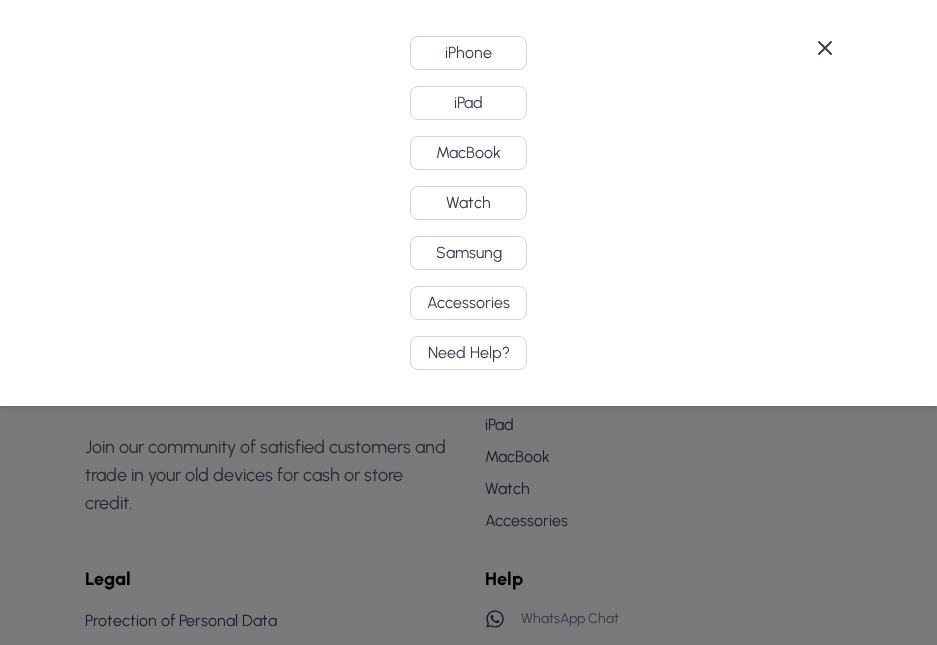 click on "iPhone iPad MacBook Watch Samsung Accessories Need Help?" at bounding box center [468, 203] 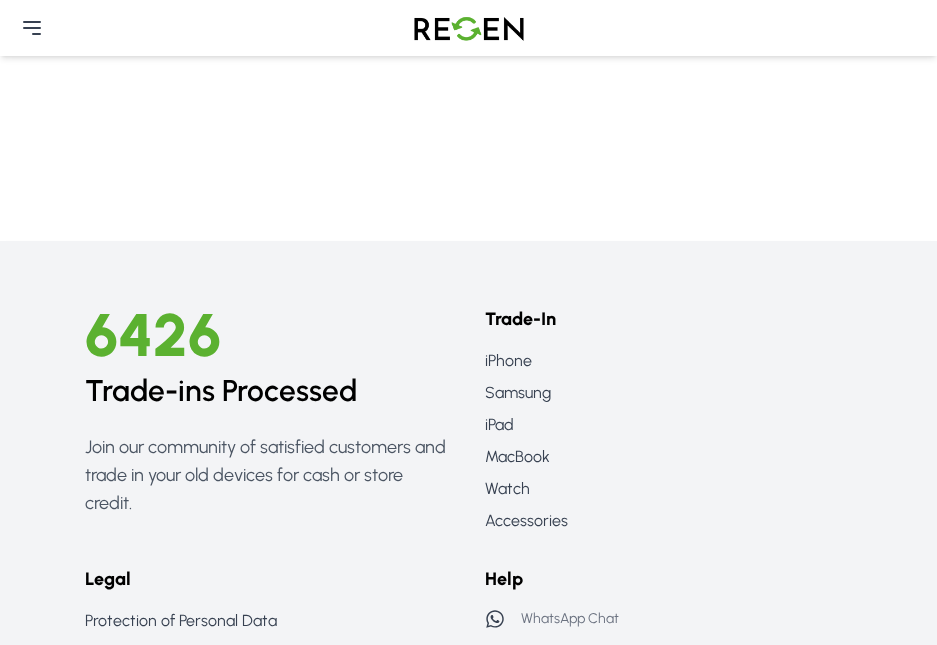 scroll, scrollTop: 0, scrollLeft: 0, axis: both 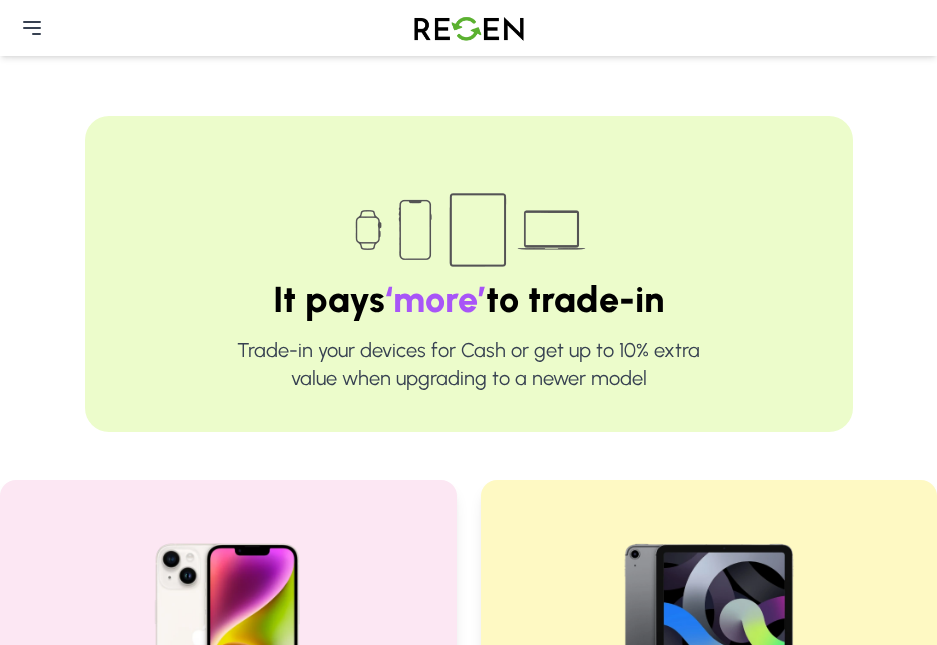 click on "Need Help?" at bounding box center [468, 28] 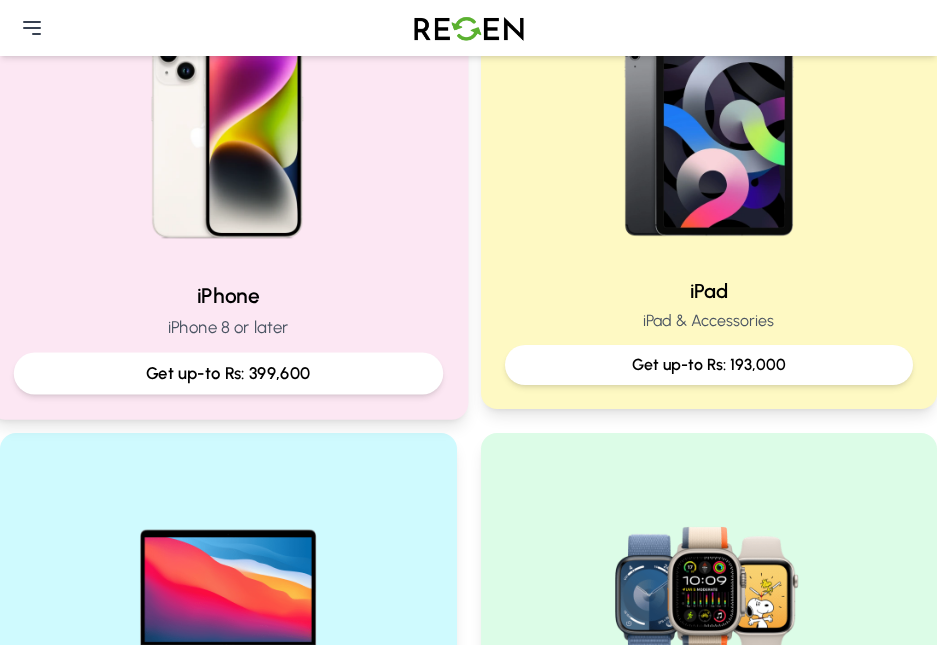 scroll, scrollTop: 500, scrollLeft: 0, axis: vertical 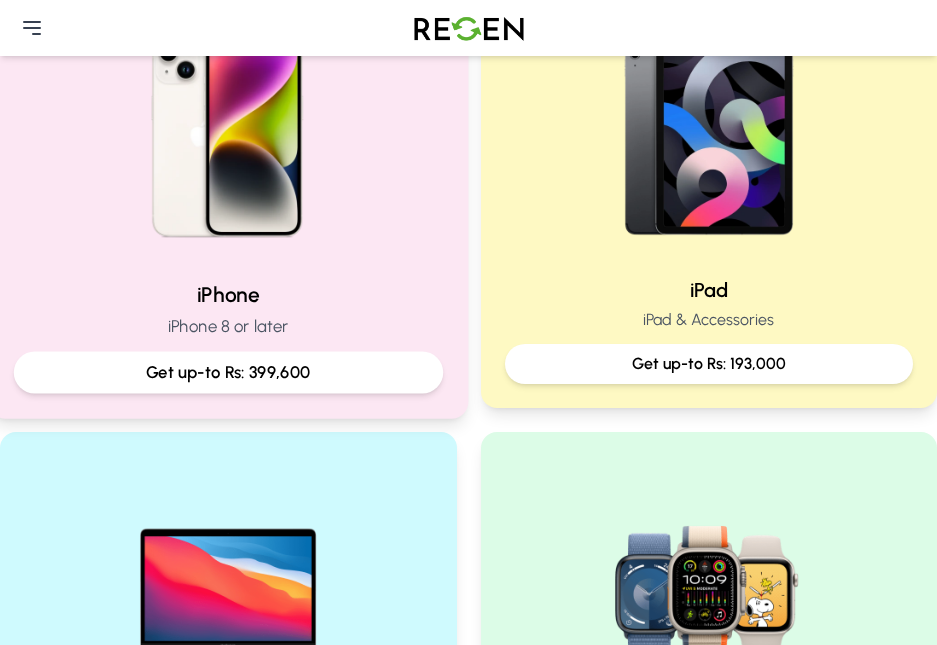 click on "iPhone" at bounding box center (228, 294) 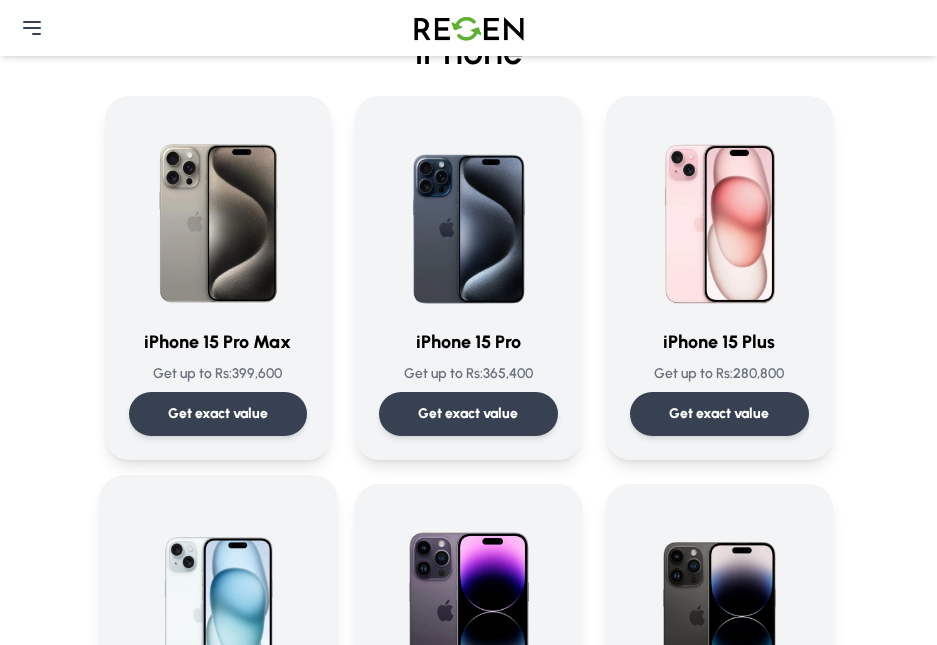 scroll, scrollTop: 400, scrollLeft: 0, axis: vertical 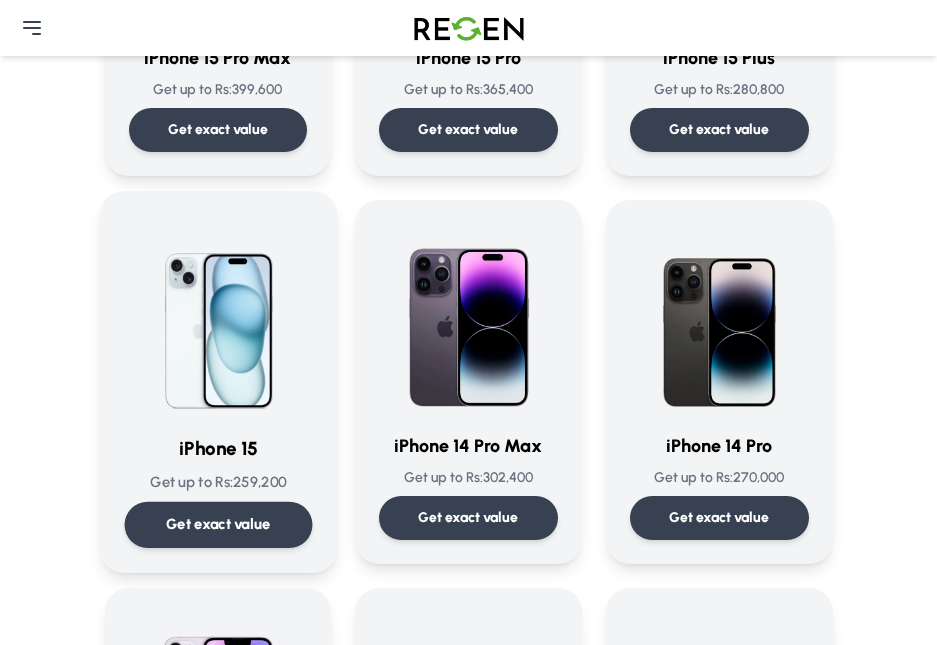 click at bounding box center [218, 317] 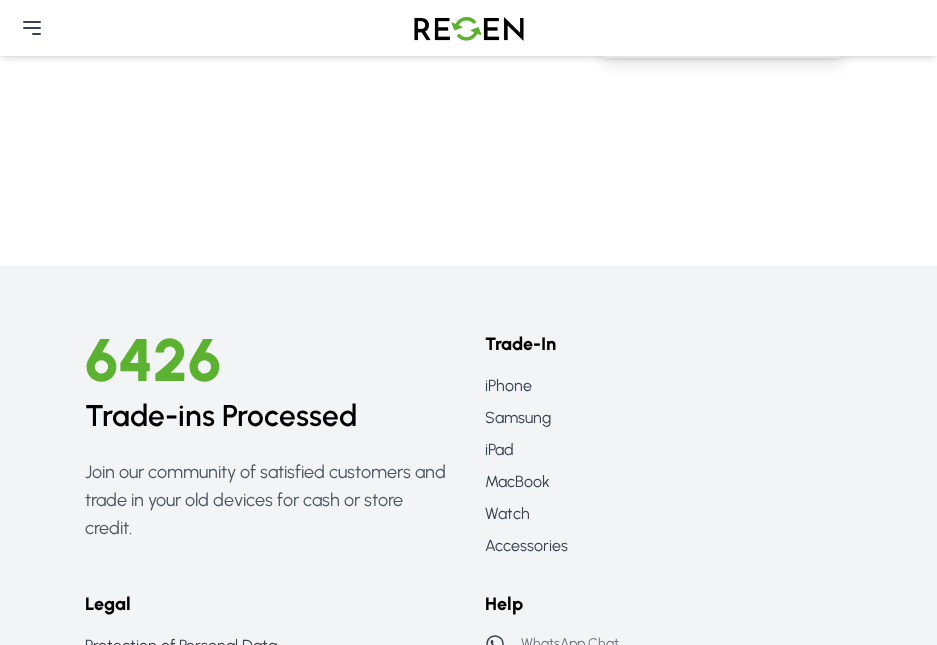 scroll, scrollTop: 900, scrollLeft: 0, axis: vertical 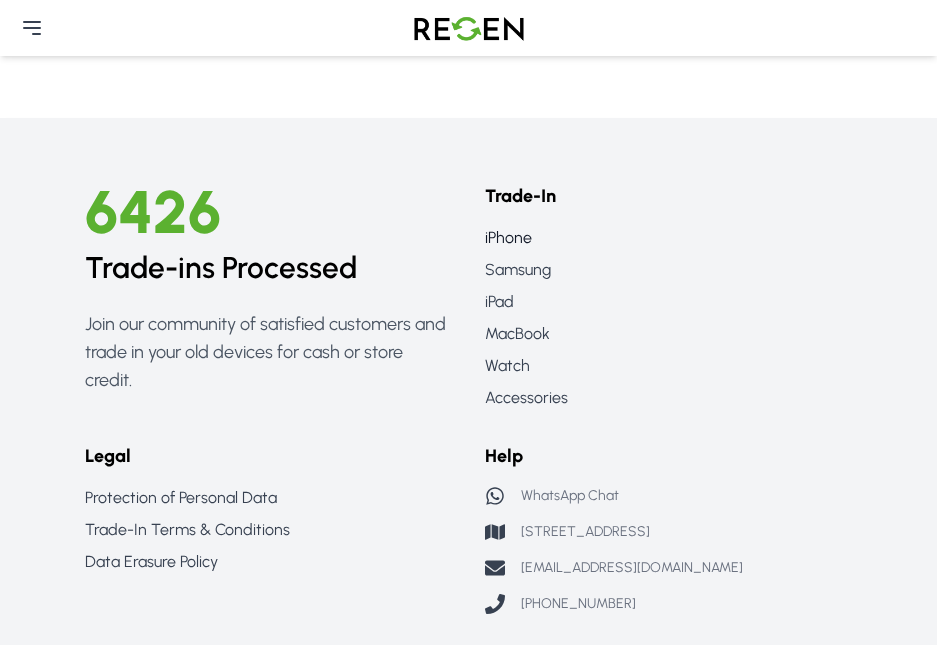 click on "iPhone" at bounding box center (669, 238) 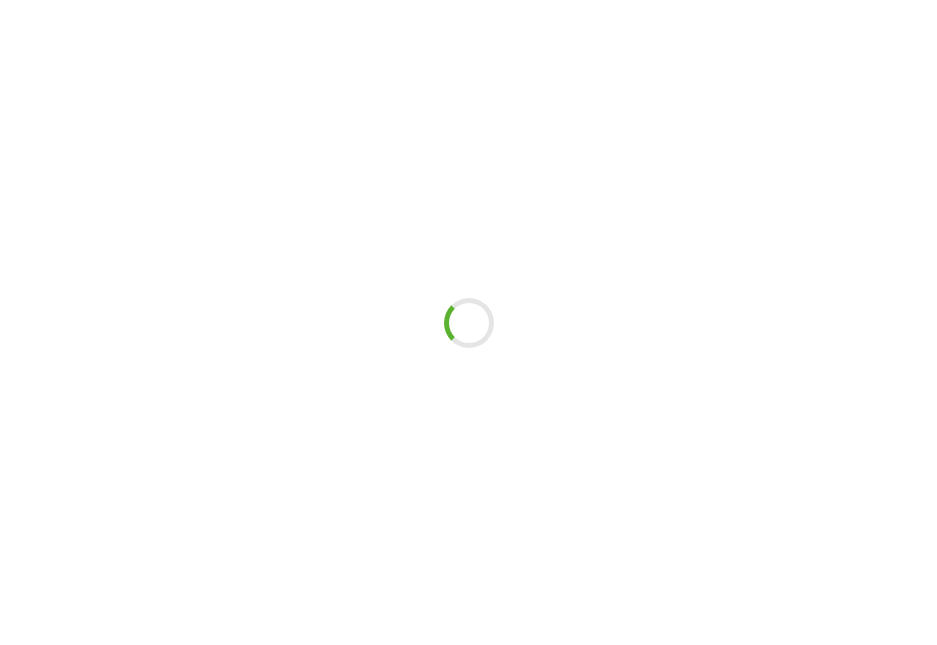 scroll, scrollTop: 0, scrollLeft: 0, axis: both 